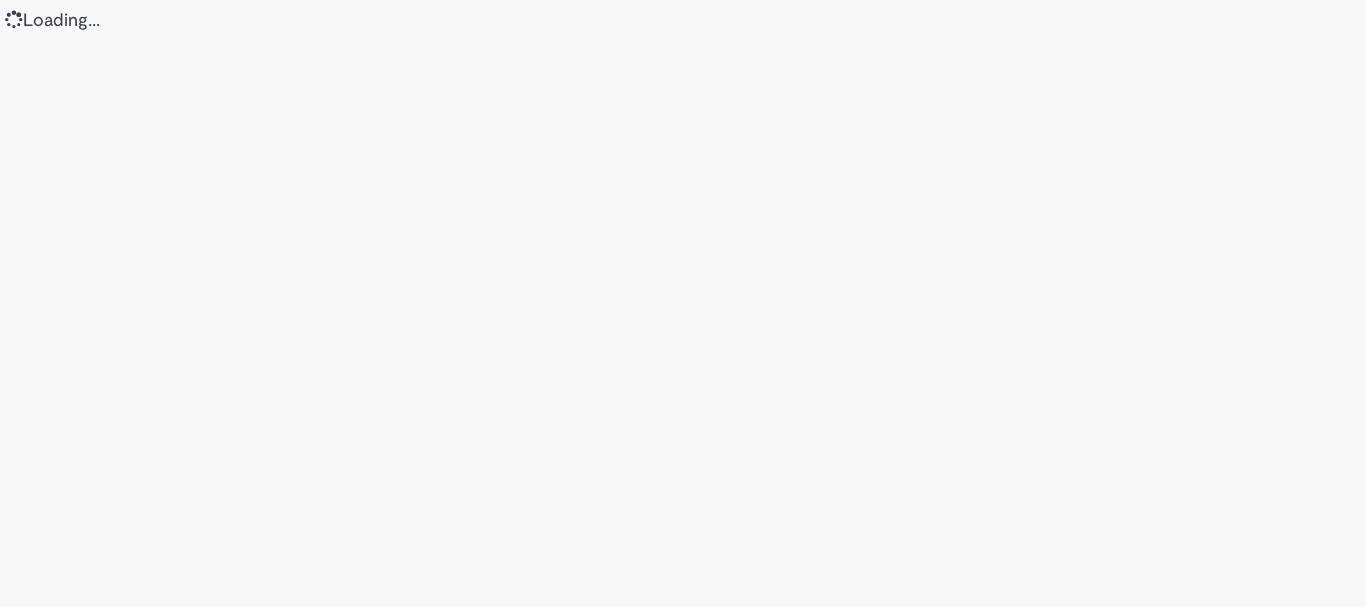 scroll, scrollTop: 0, scrollLeft: 0, axis: both 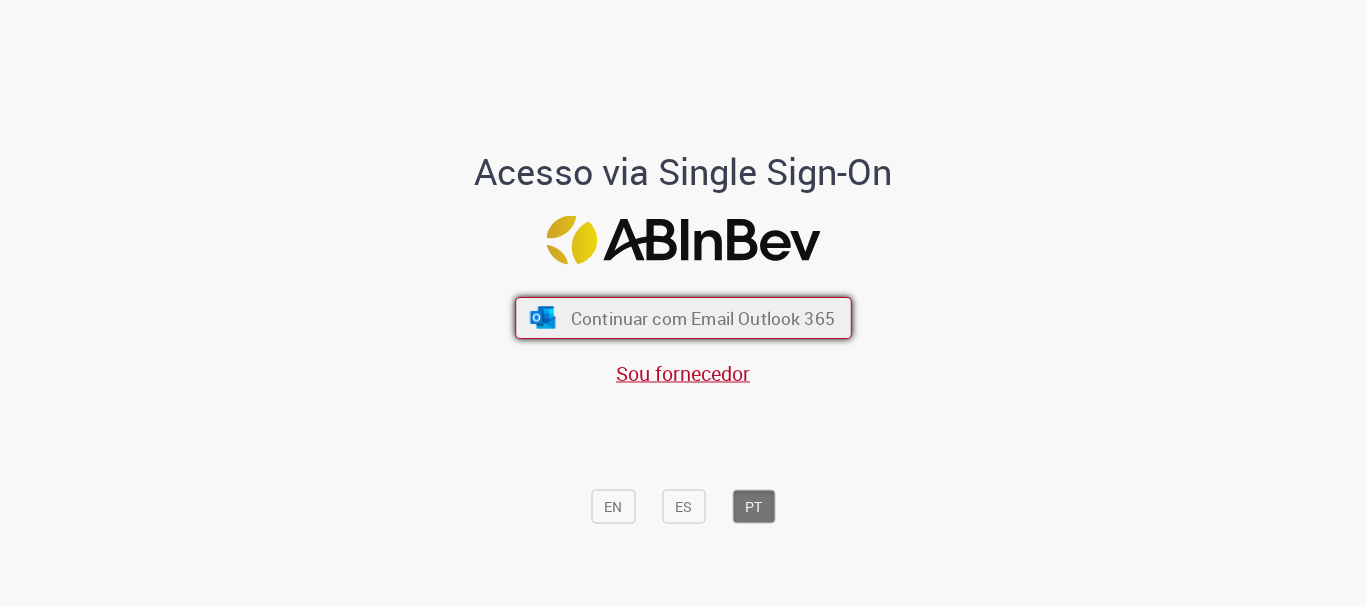 click on "Continuar com Email Outlook 365" at bounding box center (702, 318) 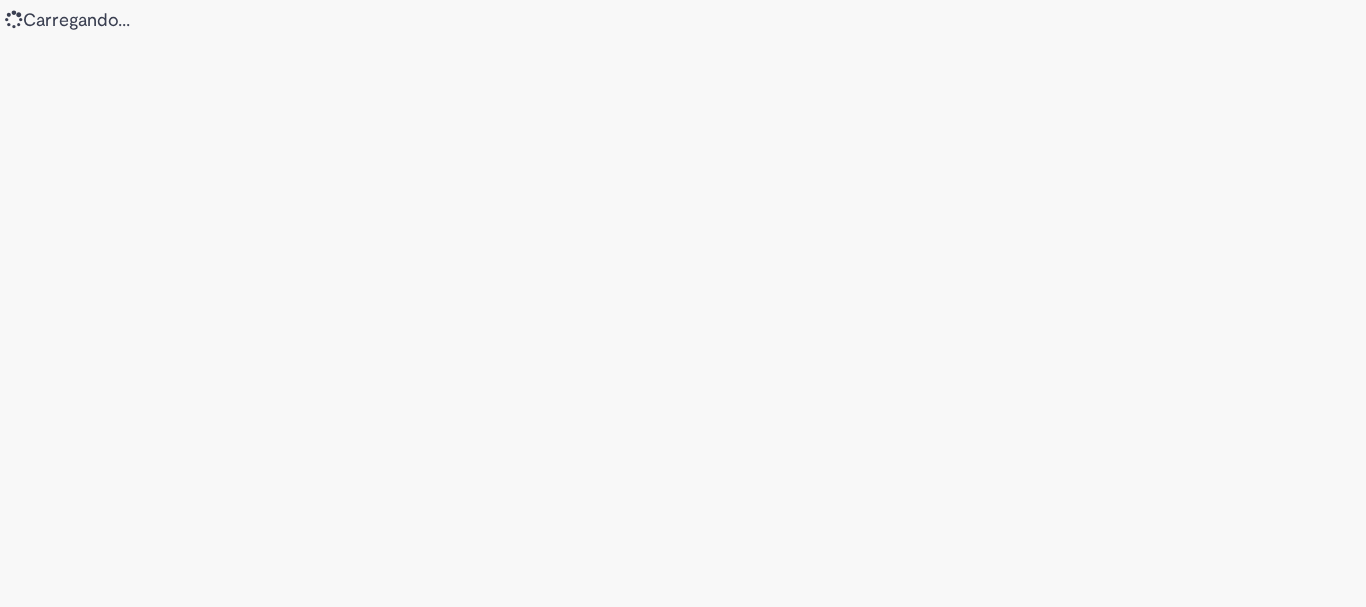 scroll, scrollTop: 0, scrollLeft: 0, axis: both 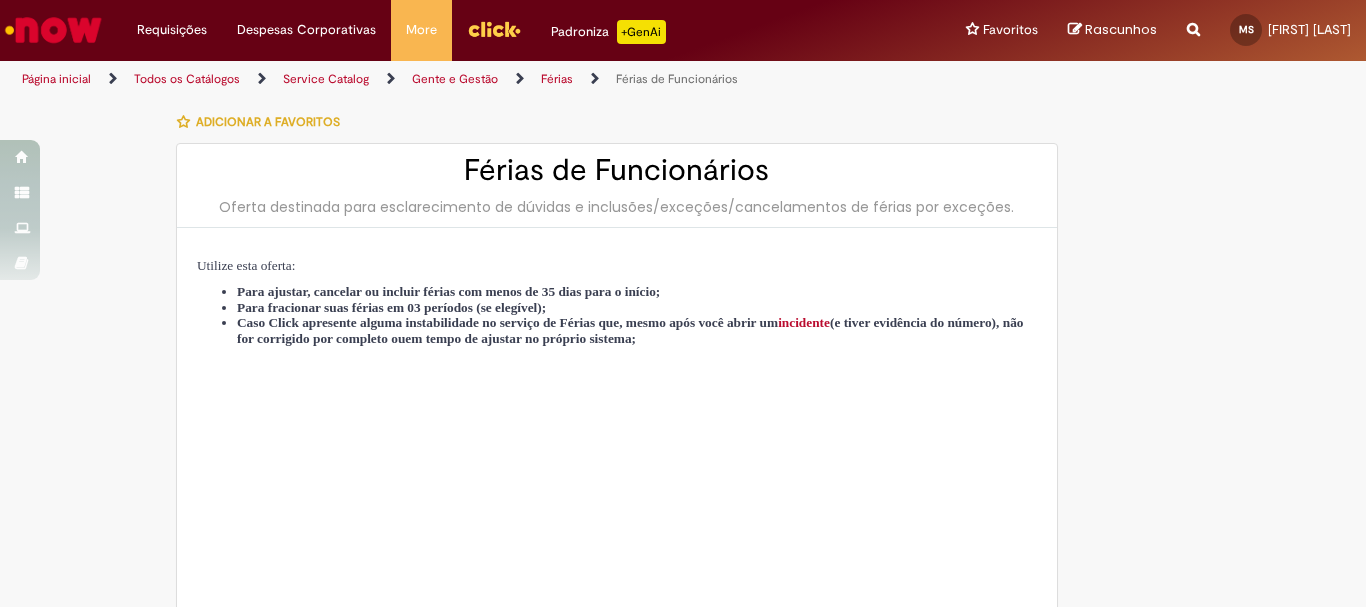 type on "********" 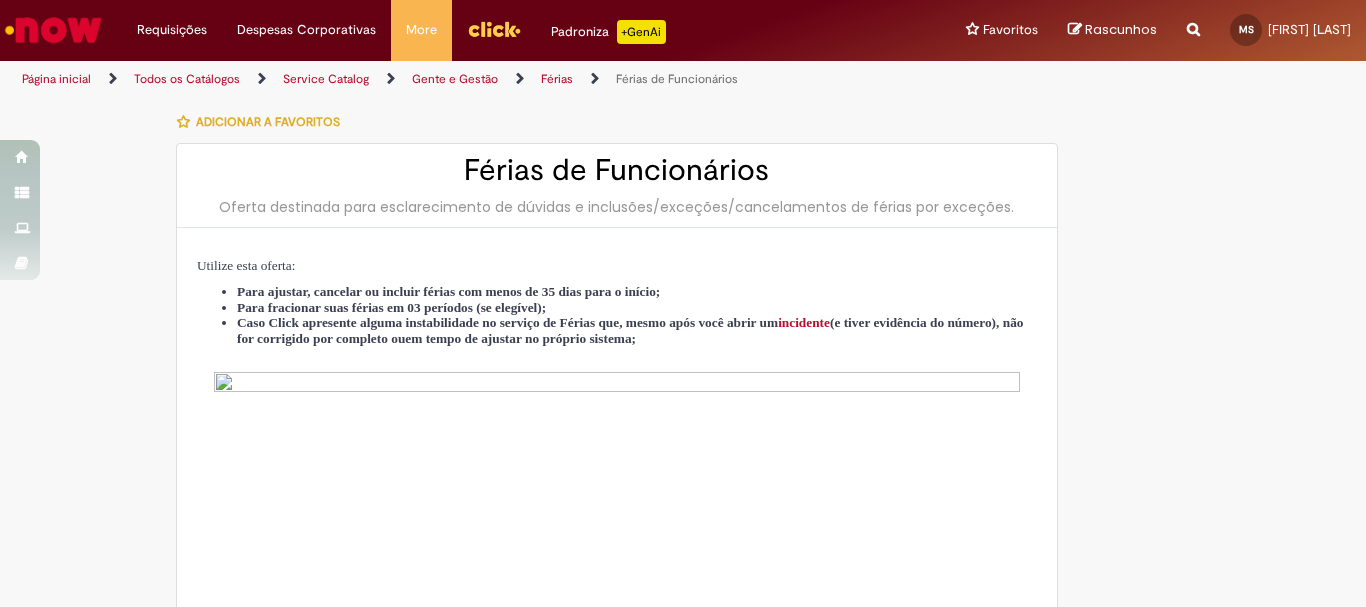 type on "**********" 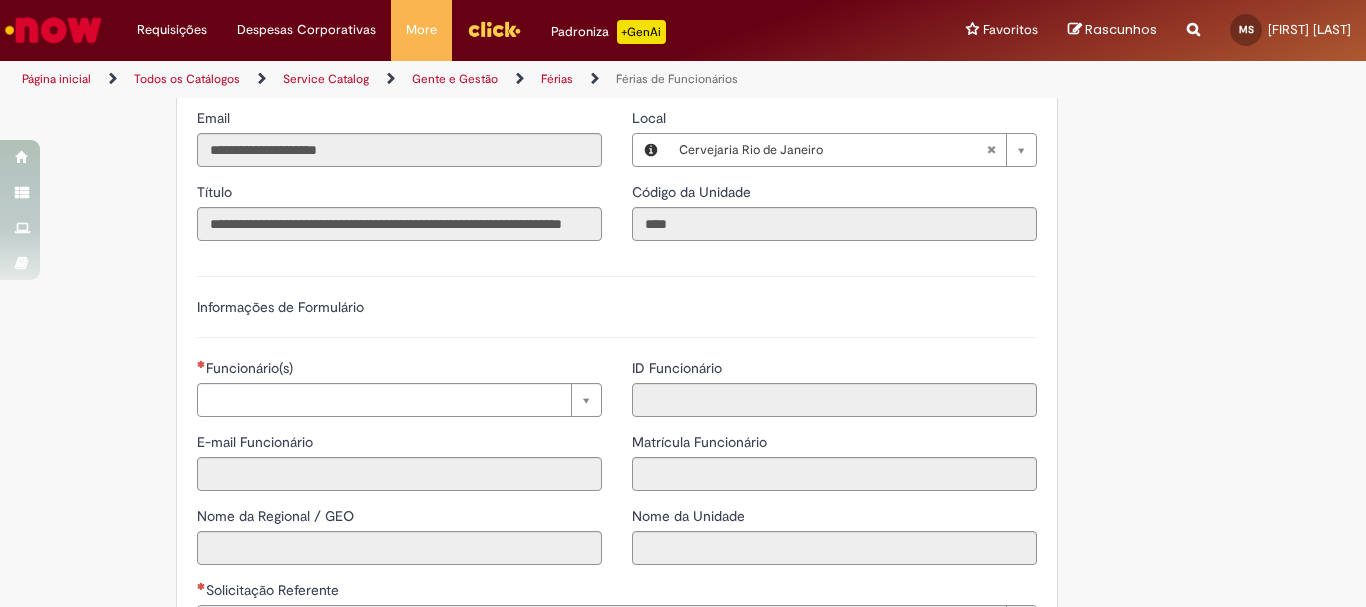 scroll, scrollTop: 1300, scrollLeft: 0, axis: vertical 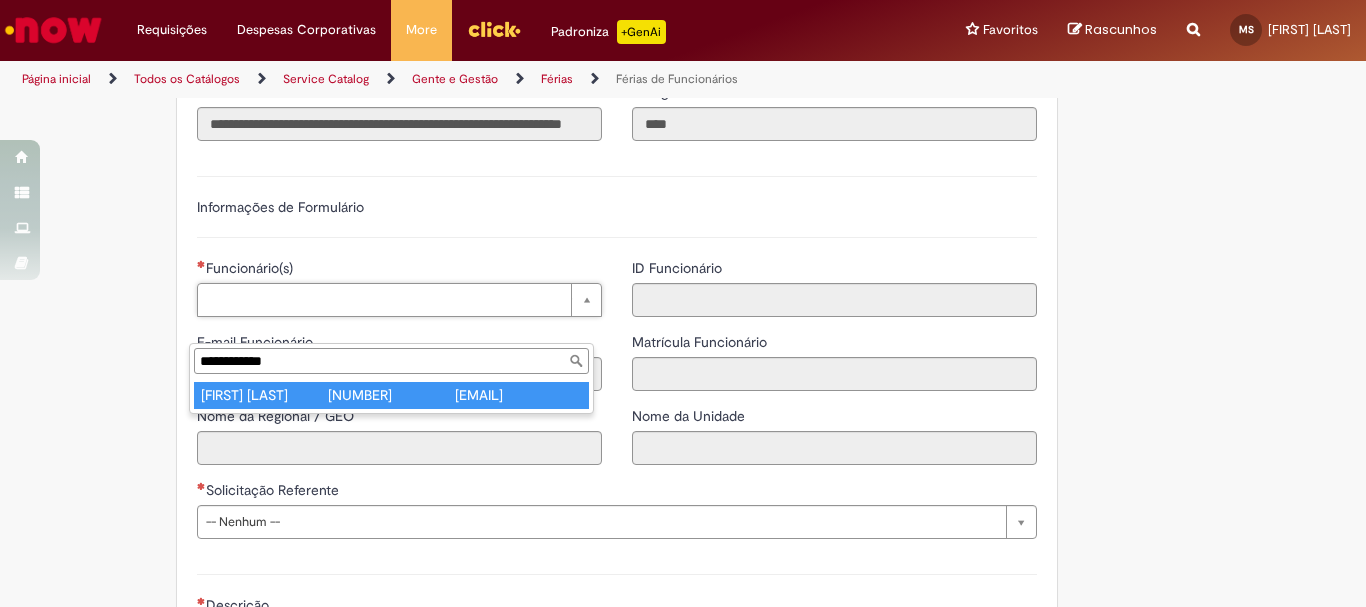 type on "**********" 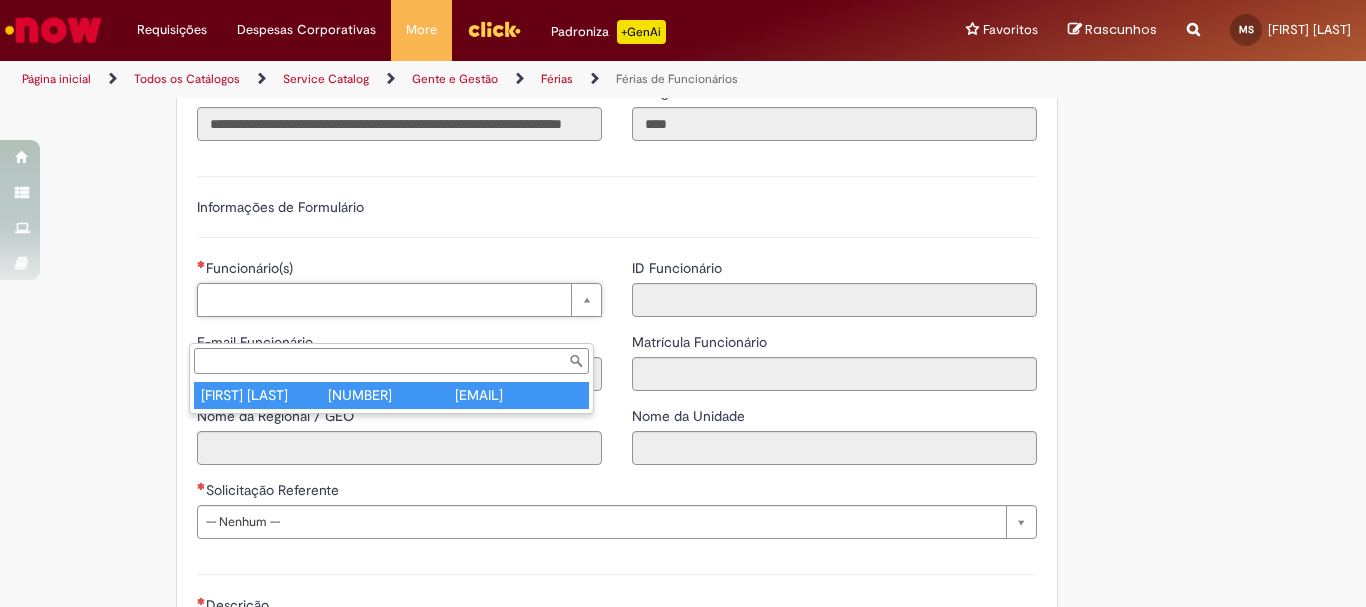 type on "**********" 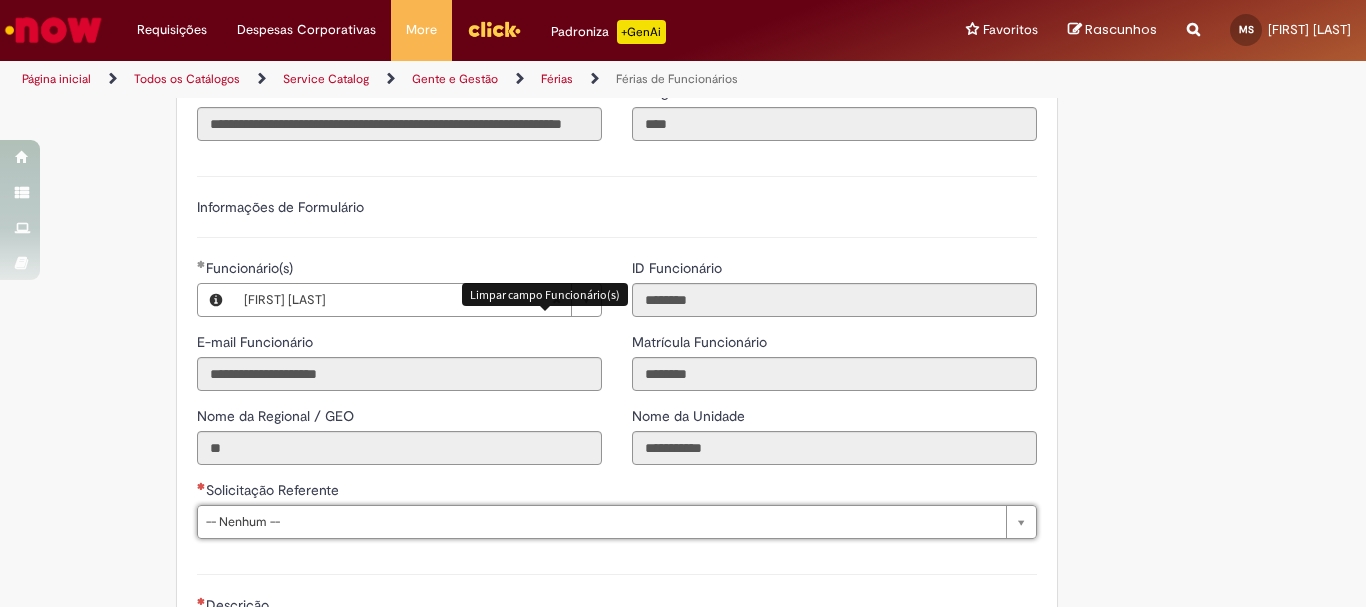 scroll, scrollTop: 1797, scrollLeft: 0, axis: vertical 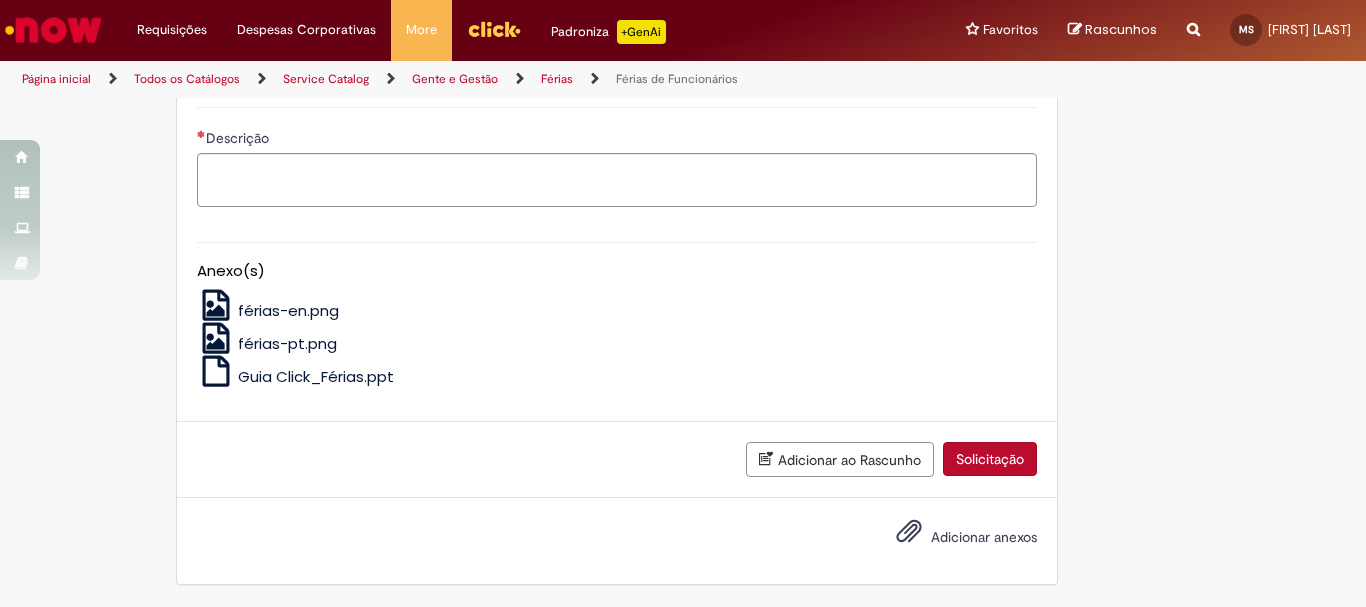 click on "Solicitação" at bounding box center [990, 459] 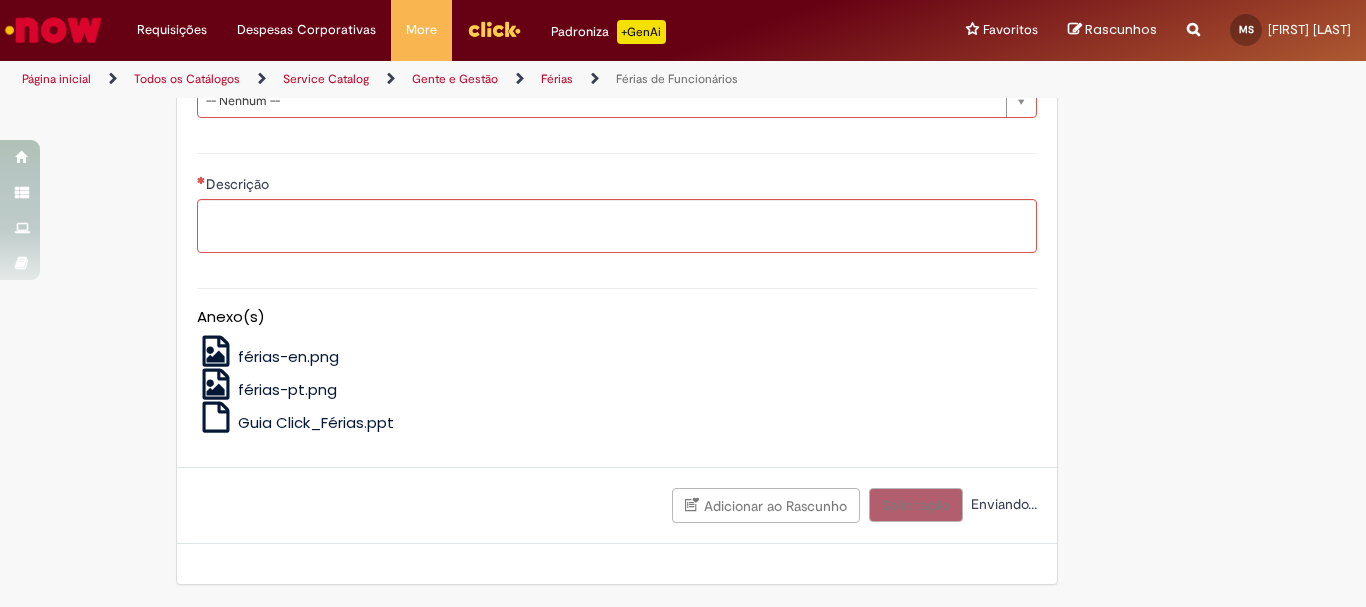 scroll, scrollTop: 1483, scrollLeft: 0, axis: vertical 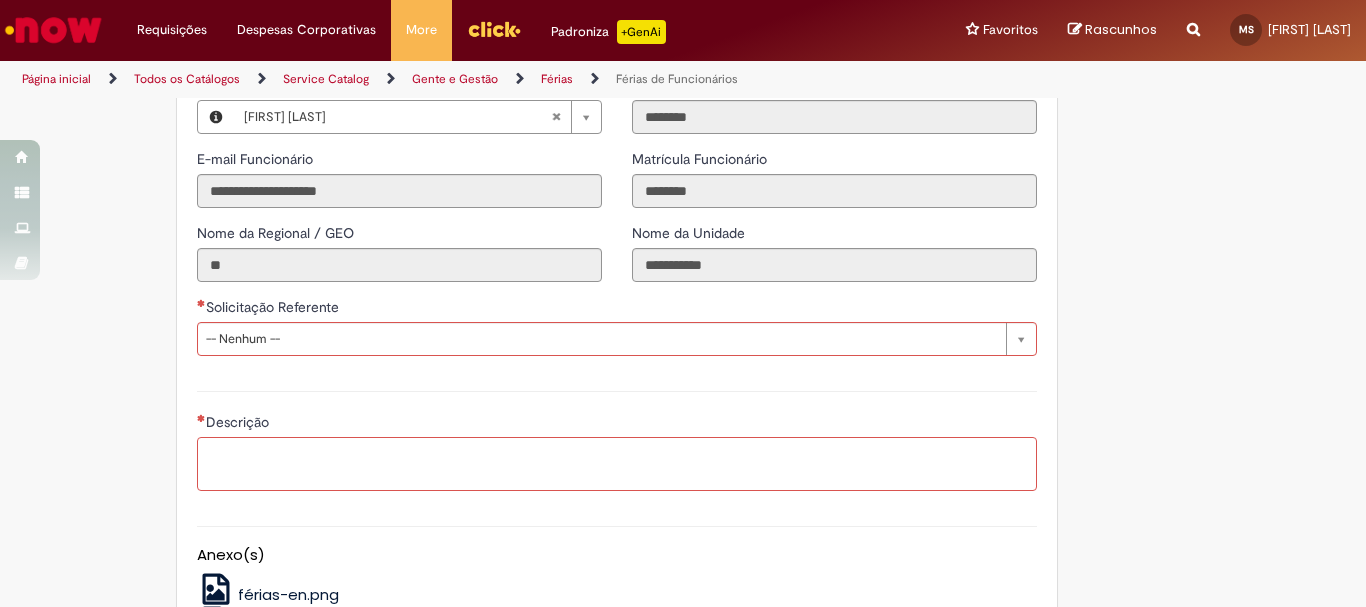 click on "Descrição" at bounding box center (617, 464) 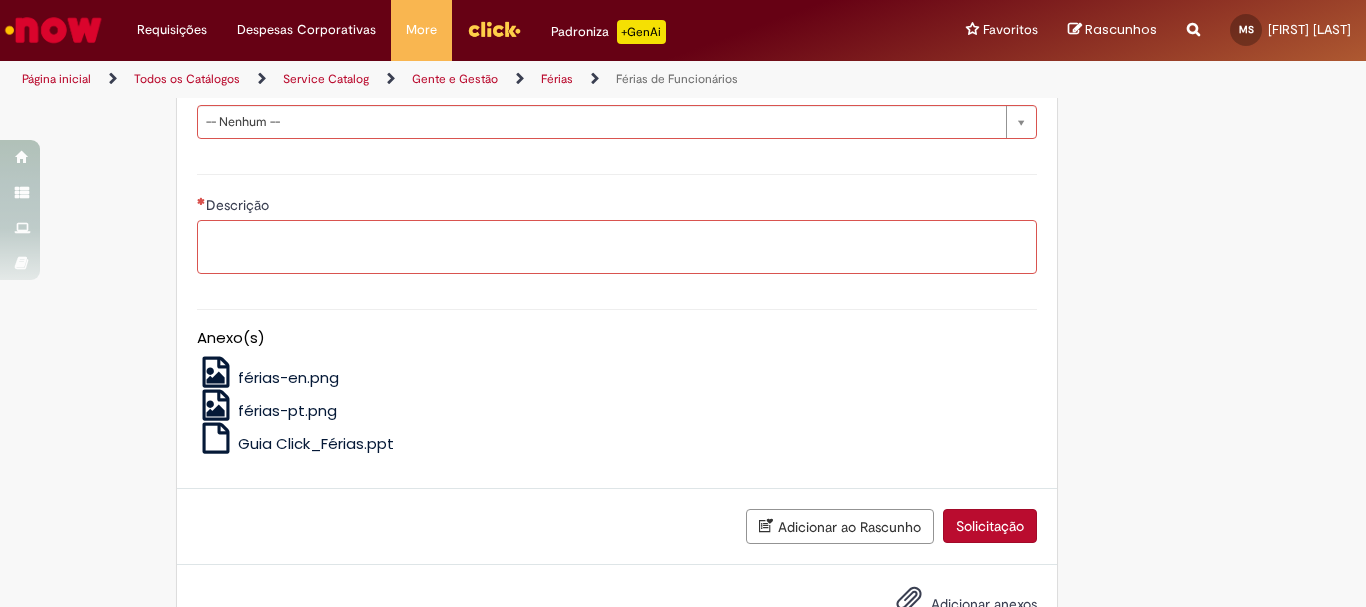 scroll, scrollTop: 1500, scrollLeft: 0, axis: vertical 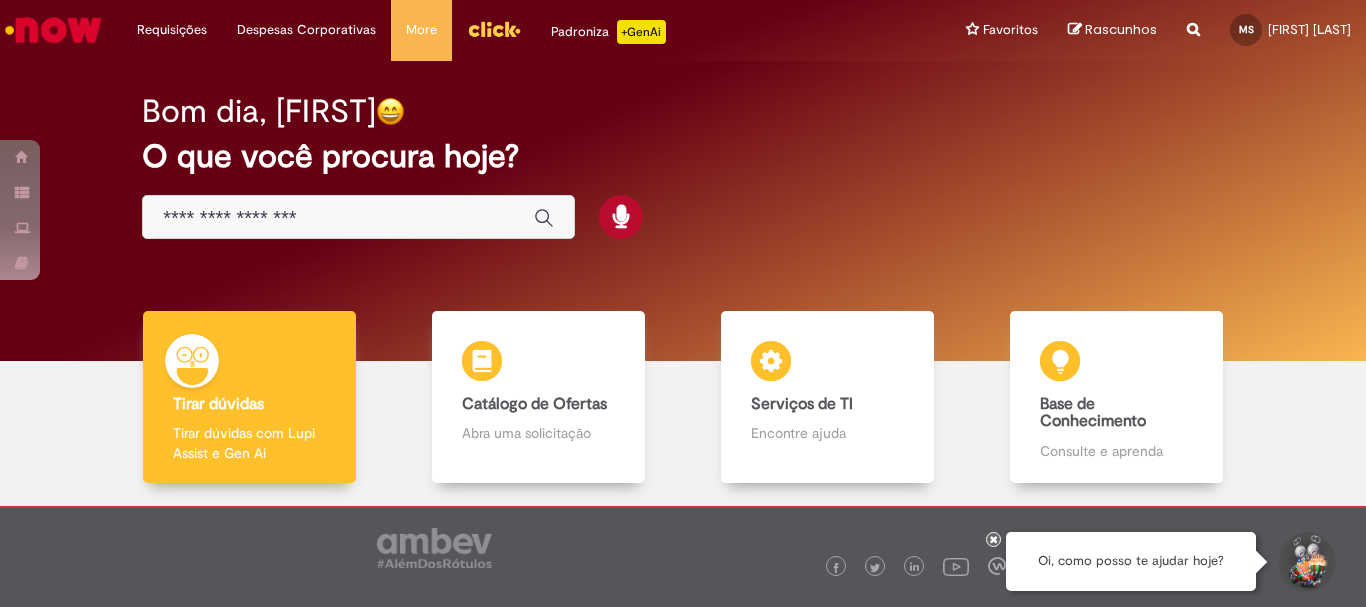 click on "Padroniza  +GenAi" at bounding box center [608, 30] 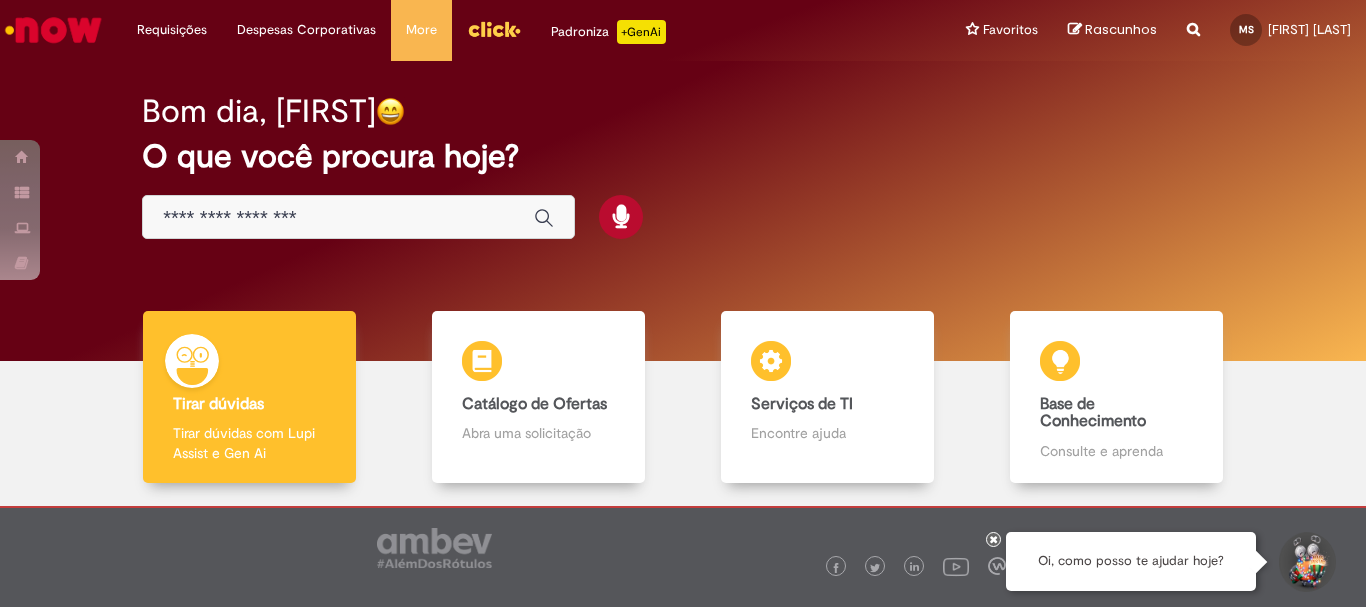 scroll, scrollTop: 0, scrollLeft: 0, axis: both 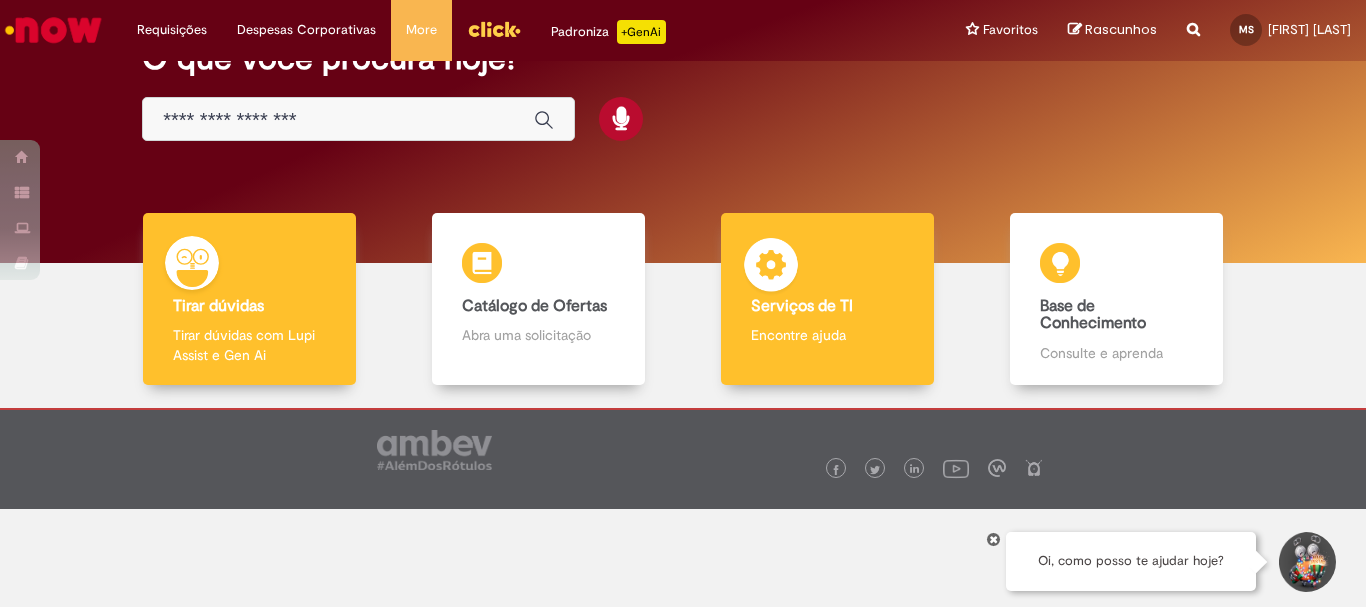 click on "Serviços de TI" at bounding box center (802, 306) 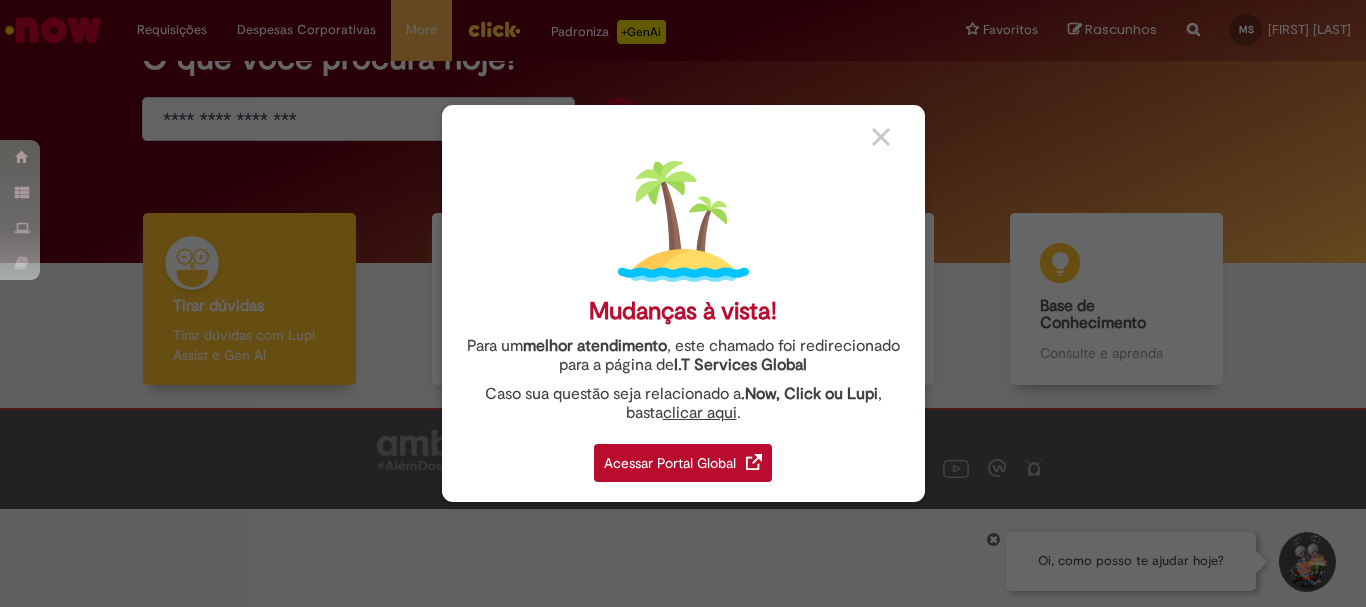 click on "Acessar Portal Global" at bounding box center [683, 463] 